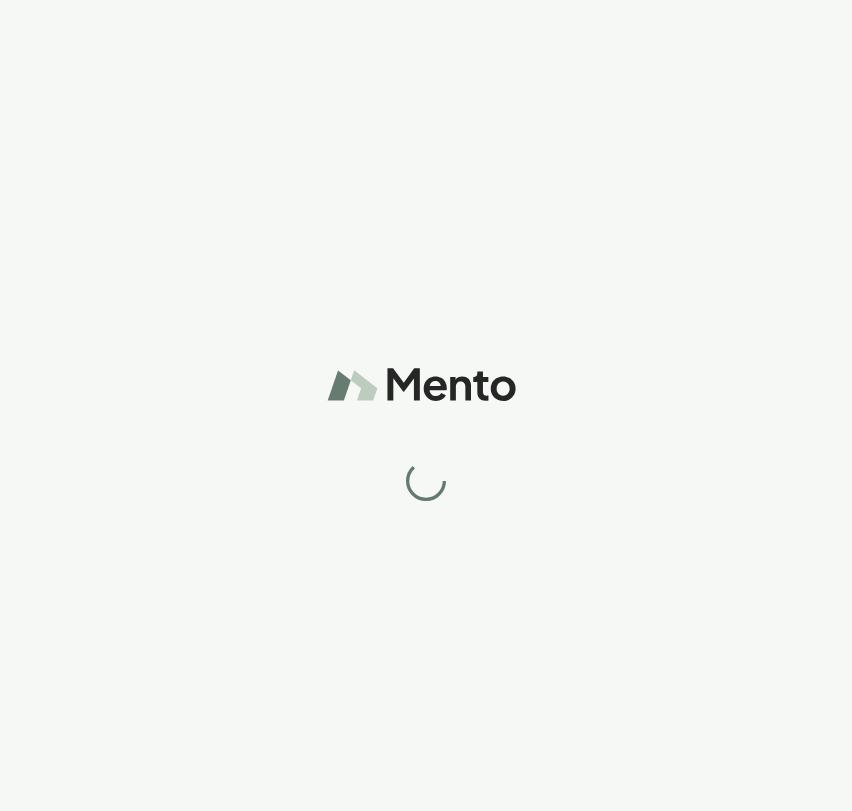 scroll, scrollTop: 0, scrollLeft: 0, axis: both 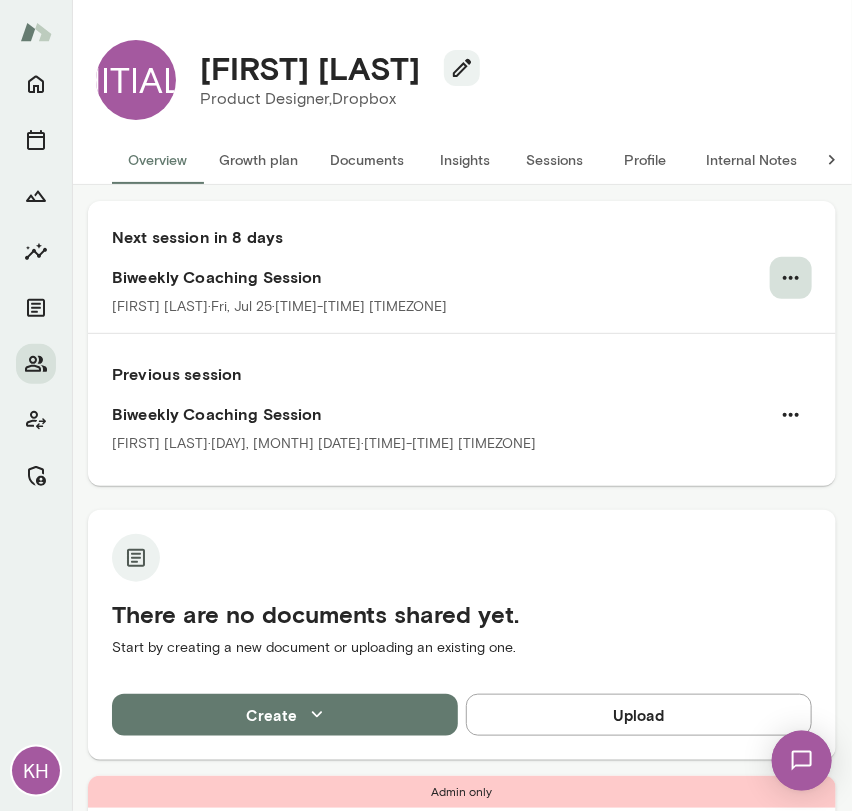 click 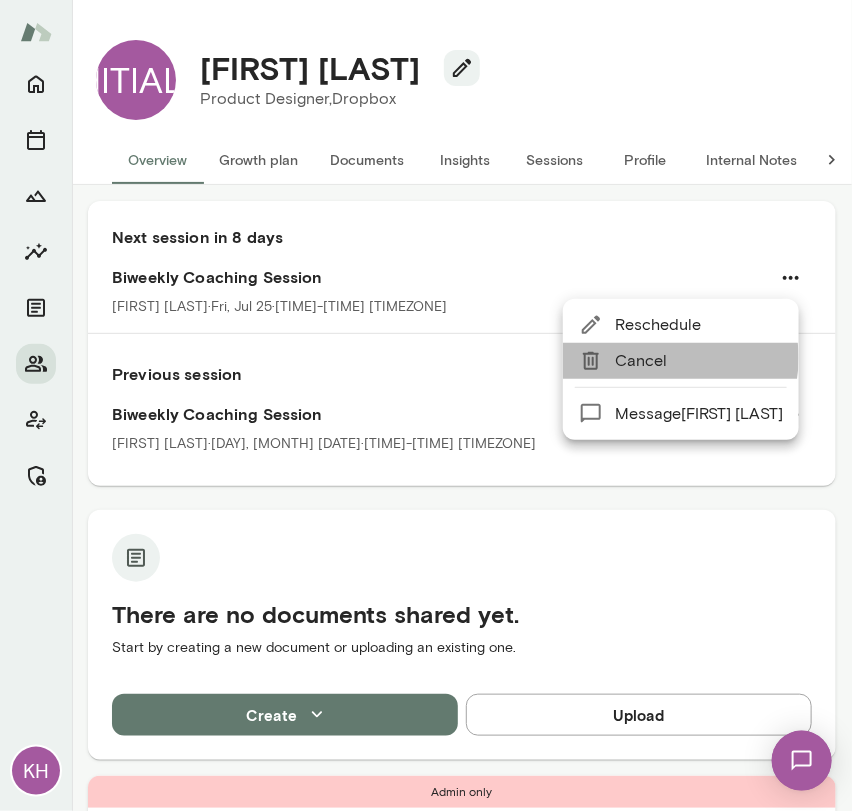 click on "Cancel" at bounding box center (699, 361) 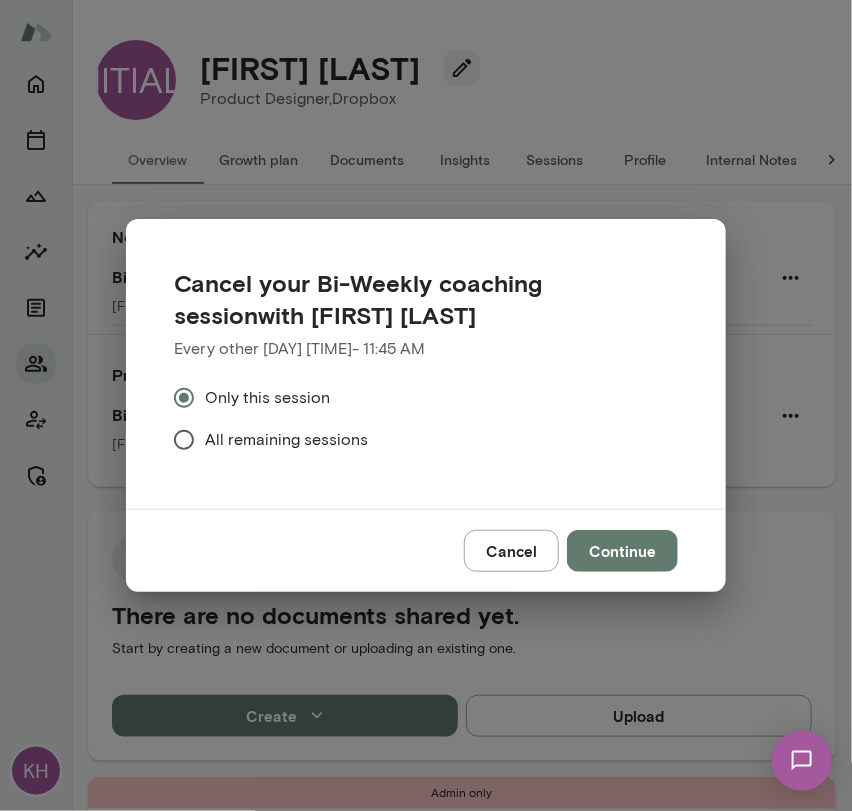 click on "All remaining sessions" at bounding box center [286, 440] 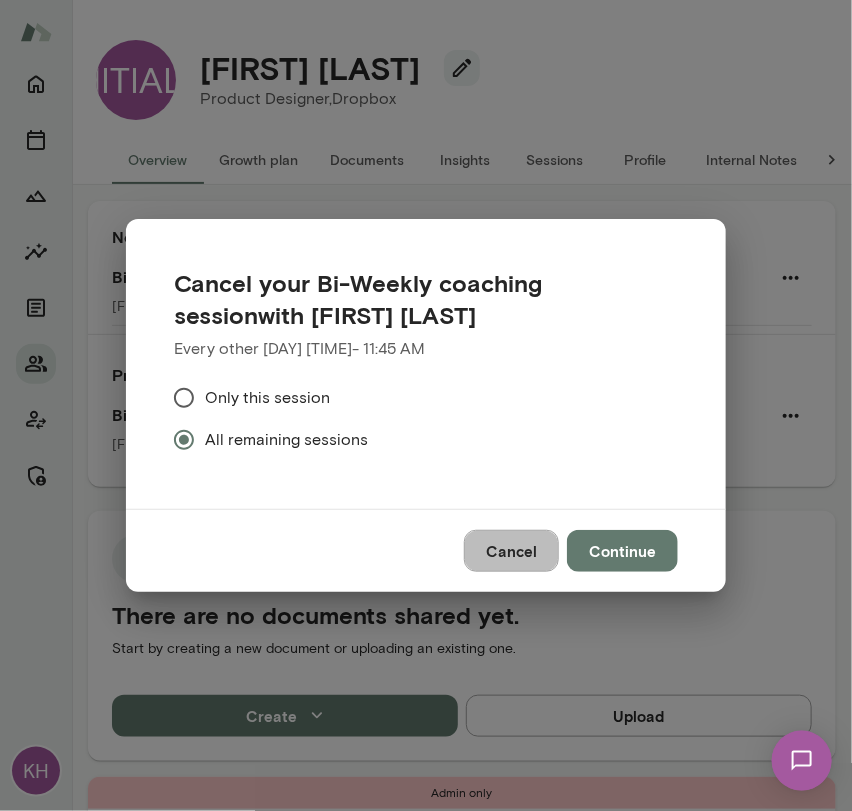 click on "Cancel" at bounding box center [511, 551] 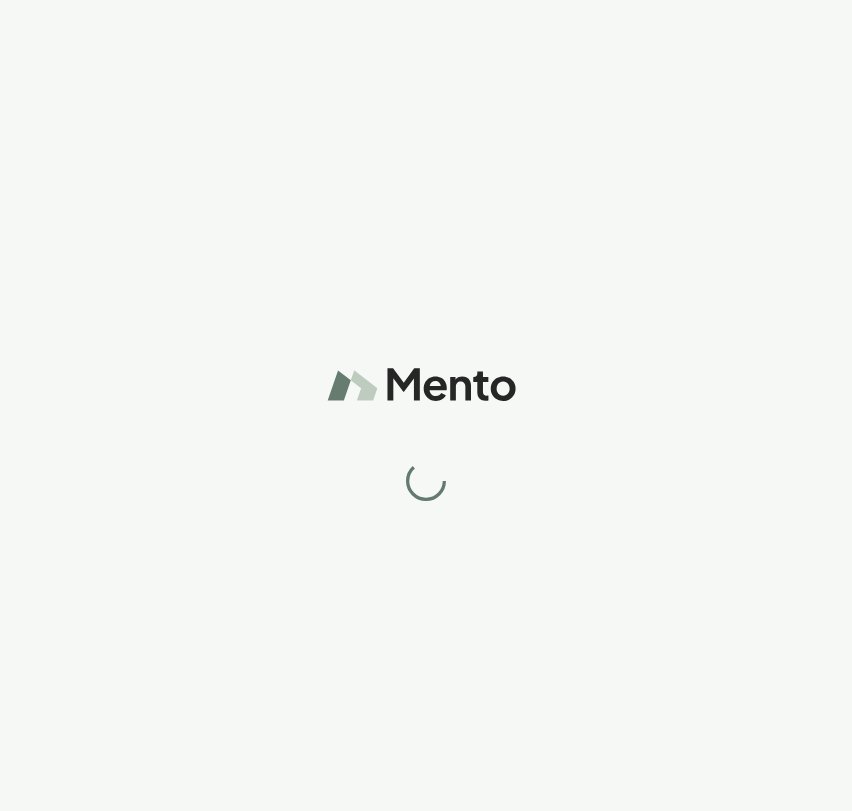 scroll, scrollTop: 0, scrollLeft: 0, axis: both 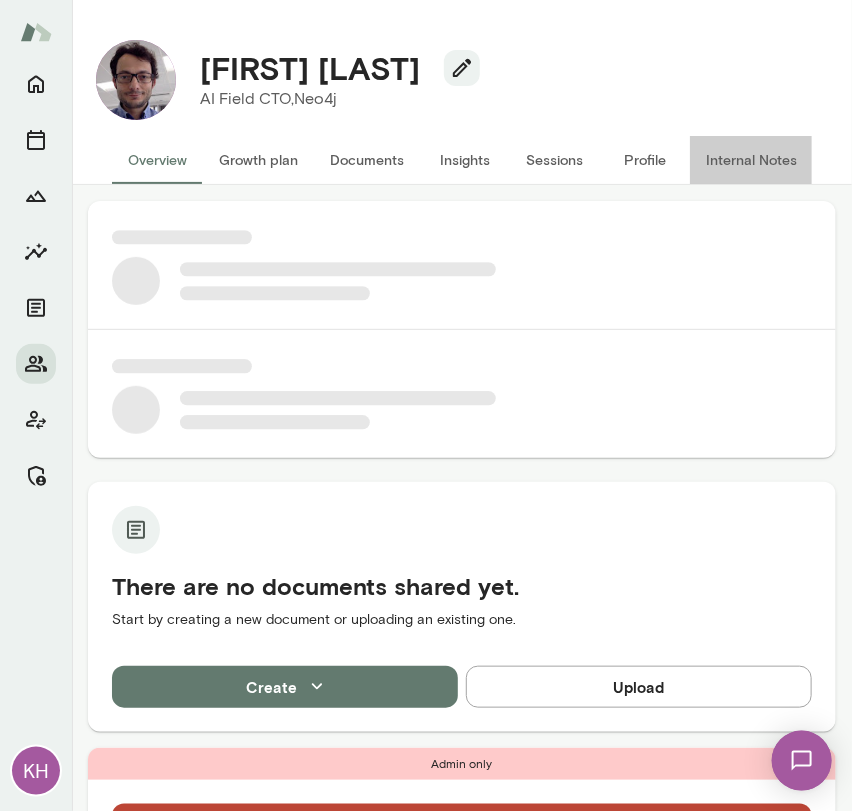 click on "Internal Notes" at bounding box center [751, 160] 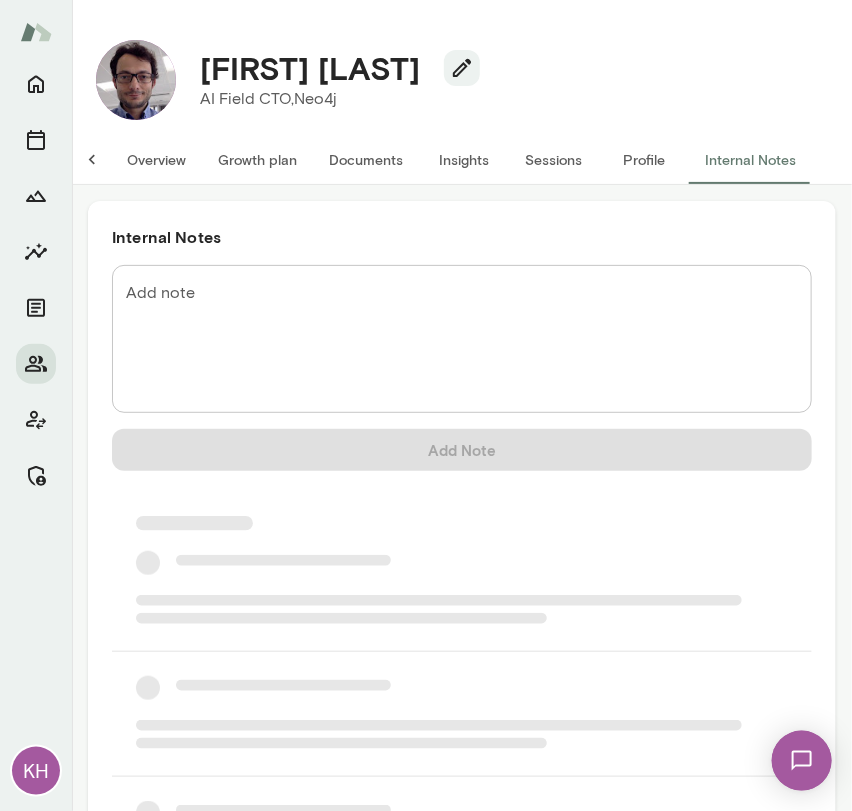 scroll, scrollTop: 0, scrollLeft: 16, axis: horizontal 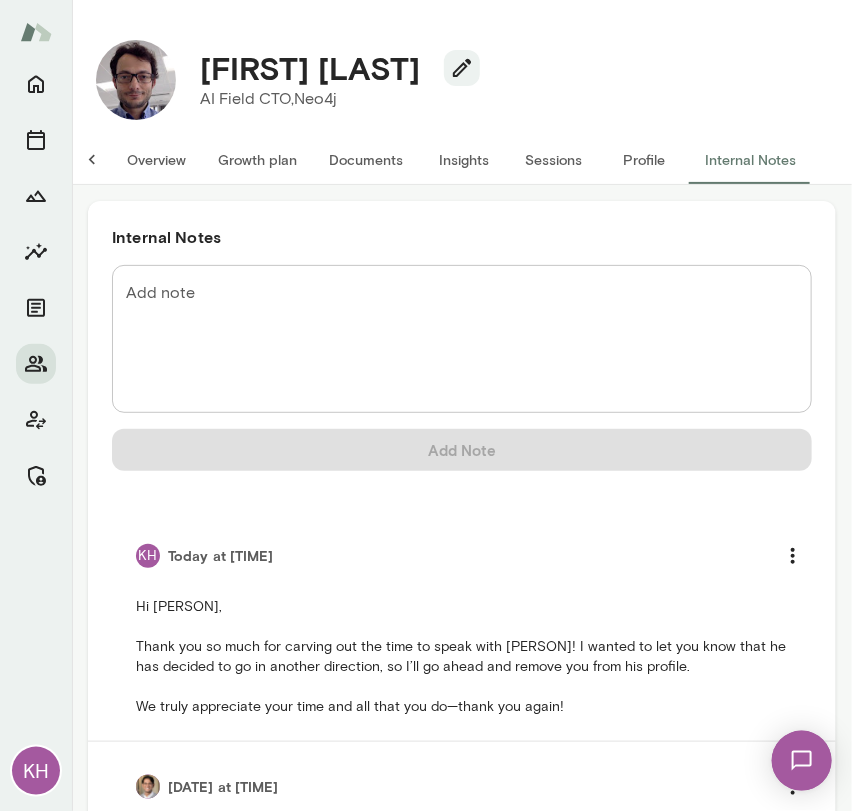 click on "Add note" at bounding box center [462, 339] 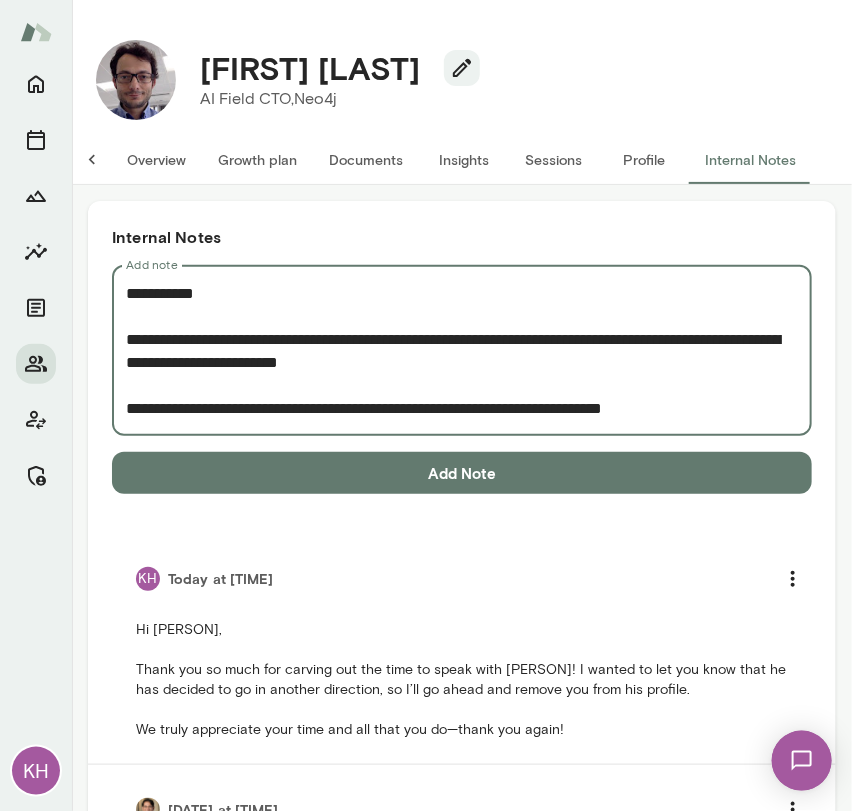 click on "**********" at bounding box center (454, 351) 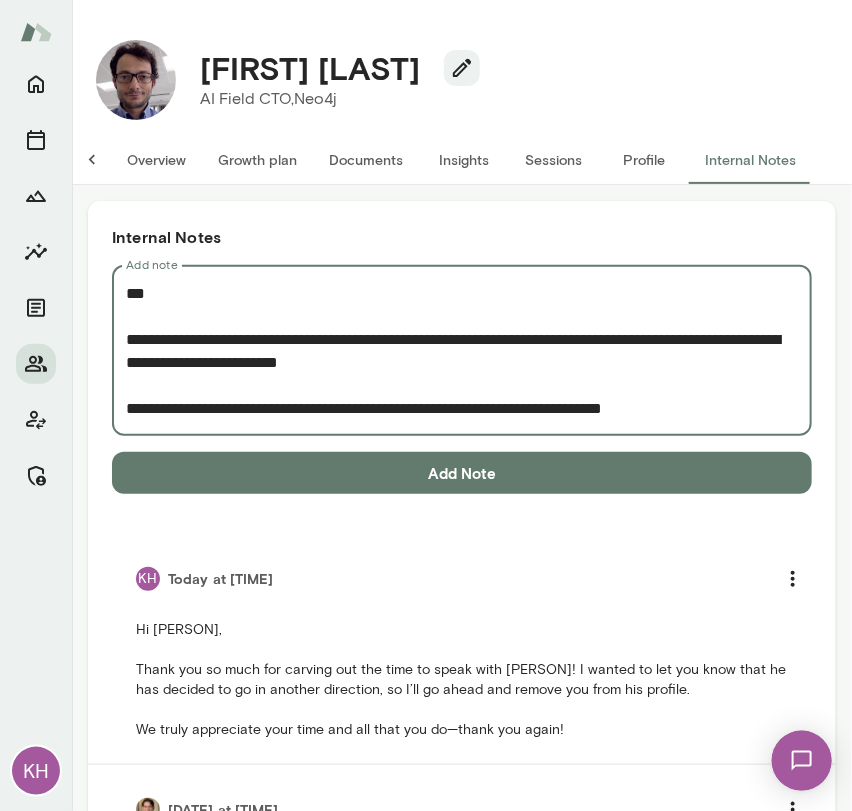 click on "**********" at bounding box center (454, 351) 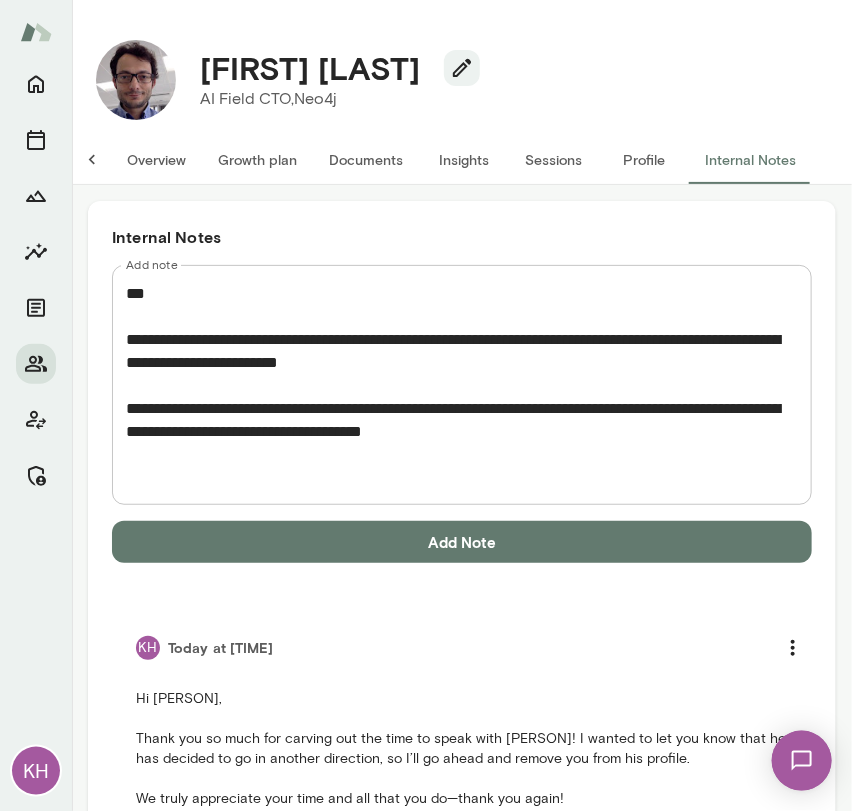 click on "**********" at bounding box center (454, 385) 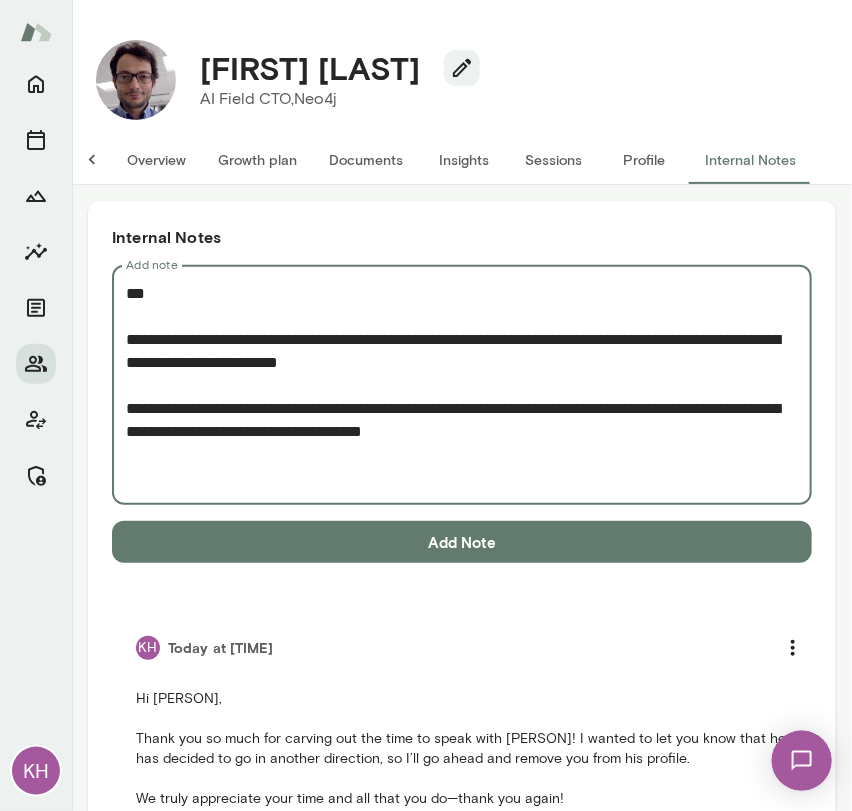 paste on "**********" 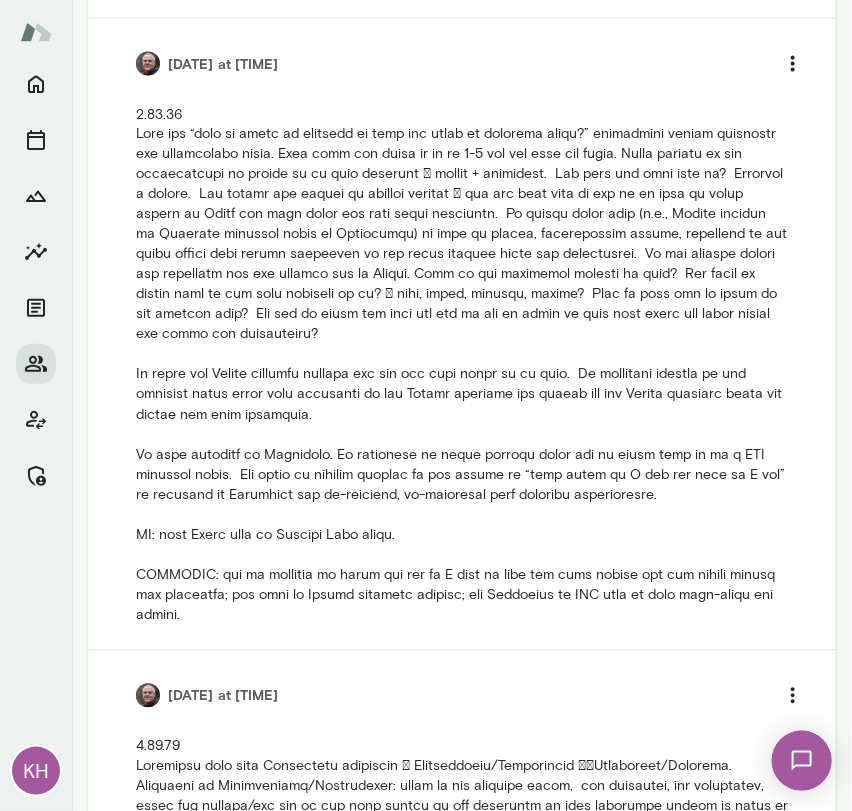 scroll, scrollTop: 3186, scrollLeft: 0, axis: vertical 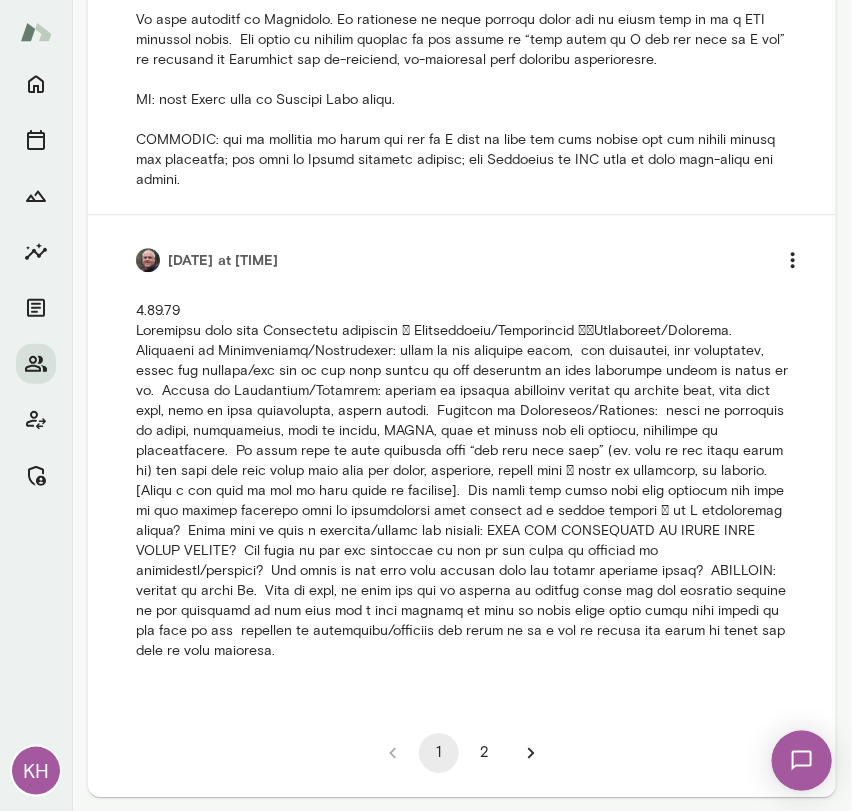 click on "2" at bounding box center (485, 753) 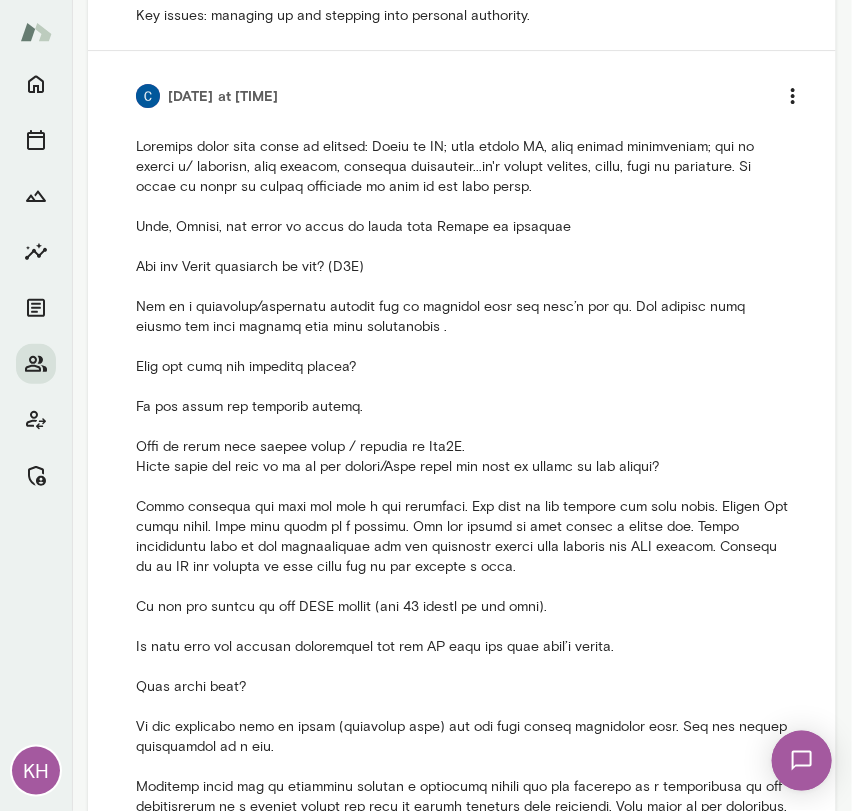 scroll, scrollTop: 3627, scrollLeft: 0, axis: vertical 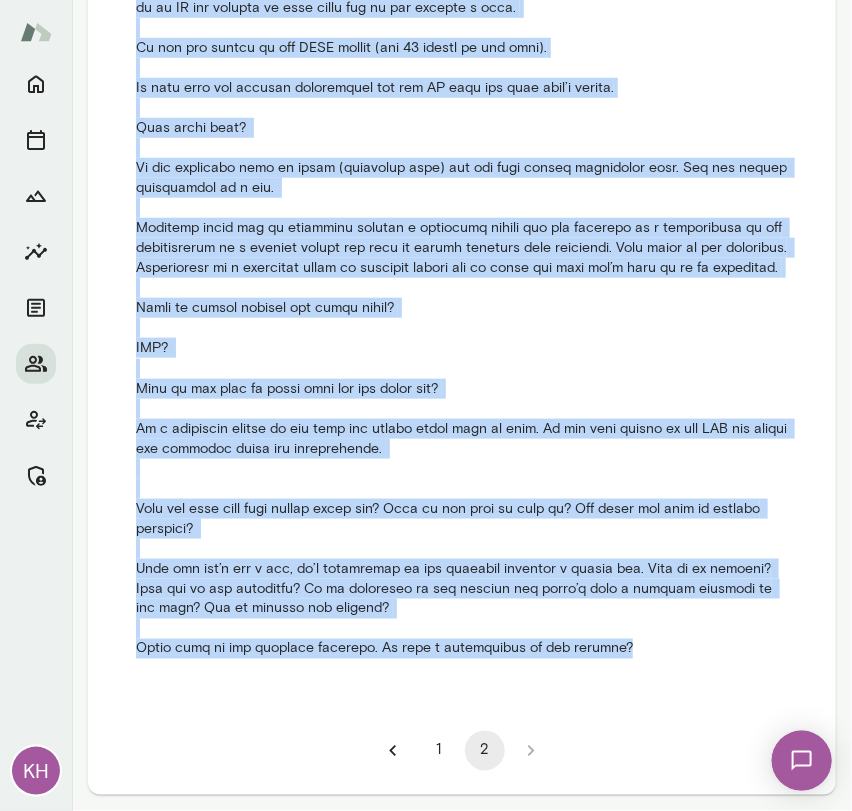 drag, startPoint x: 136, startPoint y: 203, endPoint x: 614, endPoint y: 674, distance: 671.06256 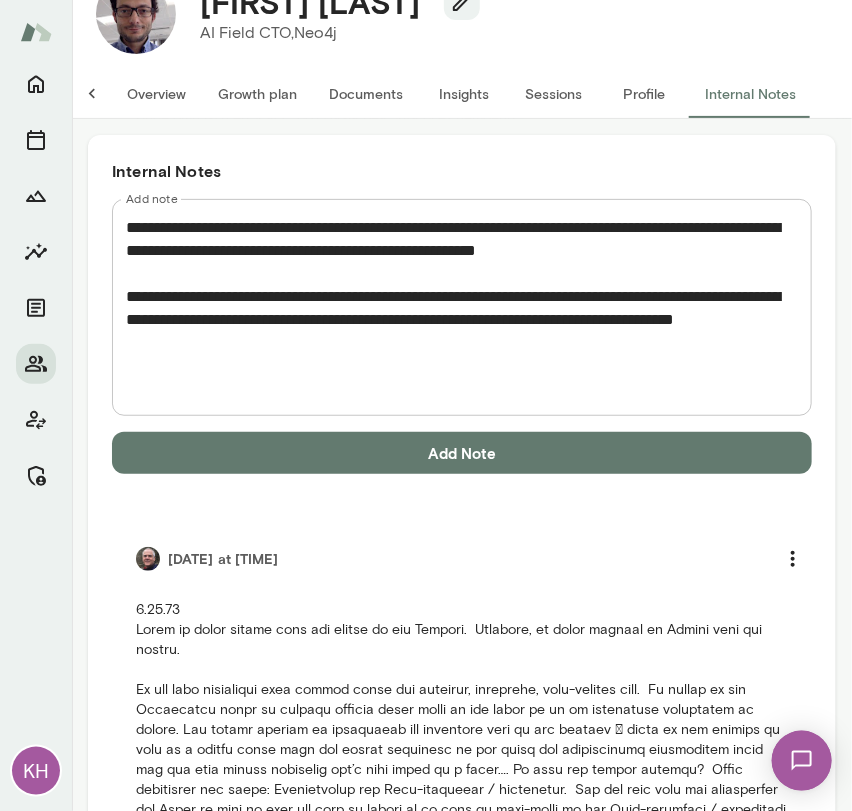 scroll, scrollTop: 0, scrollLeft: 0, axis: both 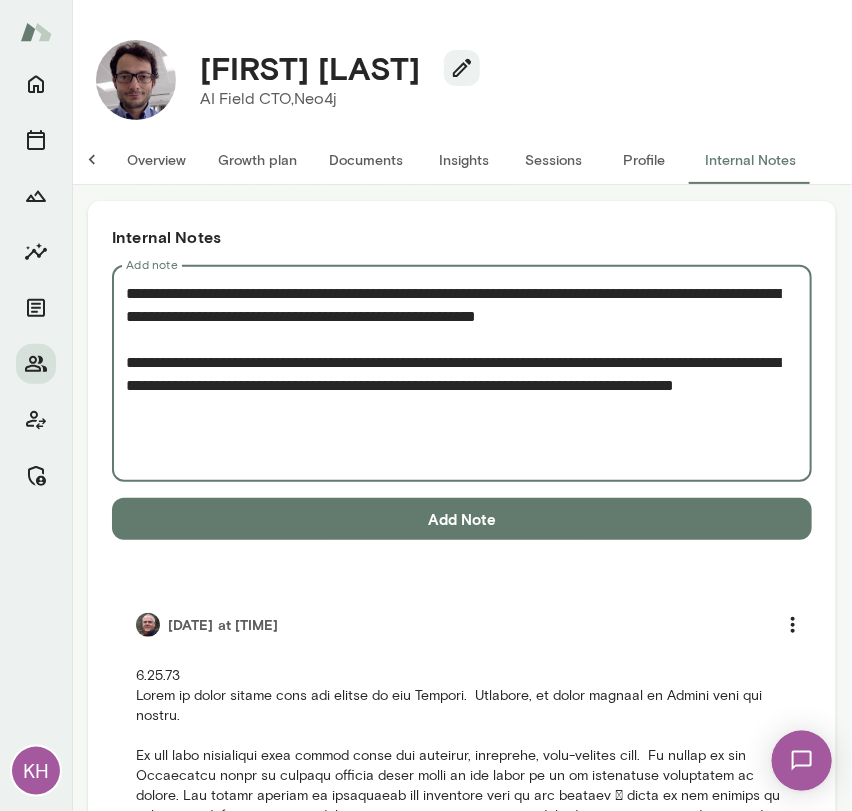 click on "**********" at bounding box center [454, 374] 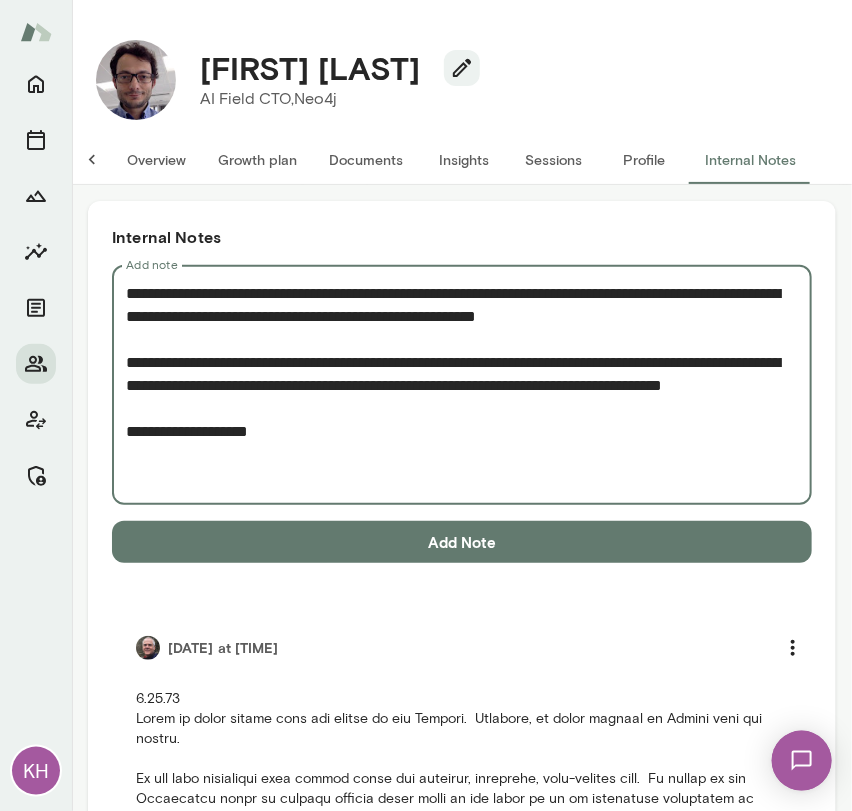 paste on "**********" 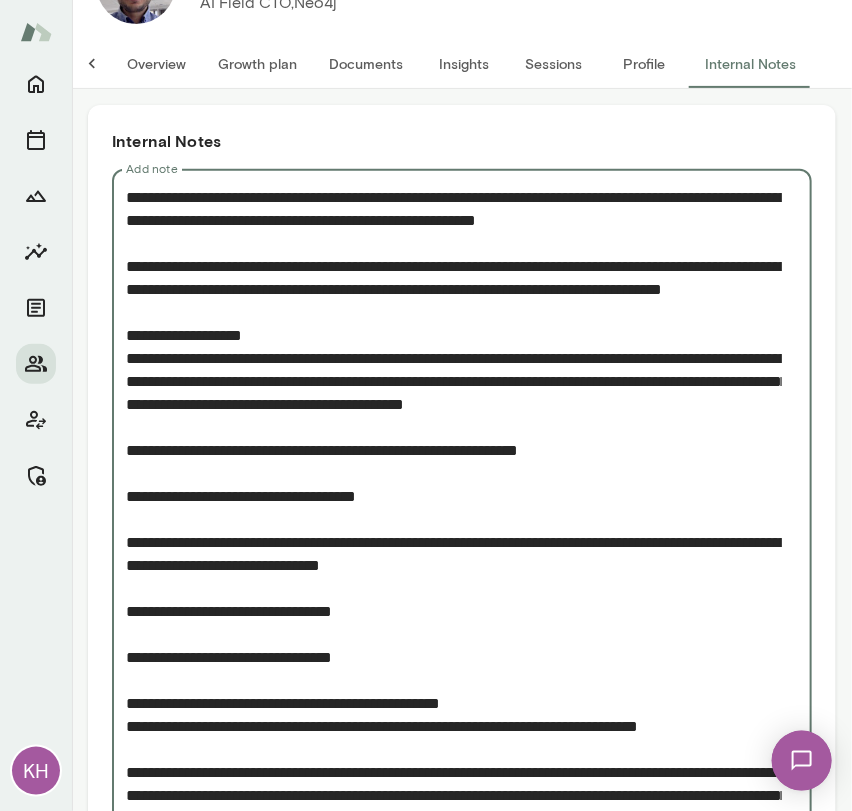 scroll, scrollTop: 0, scrollLeft: 0, axis: both 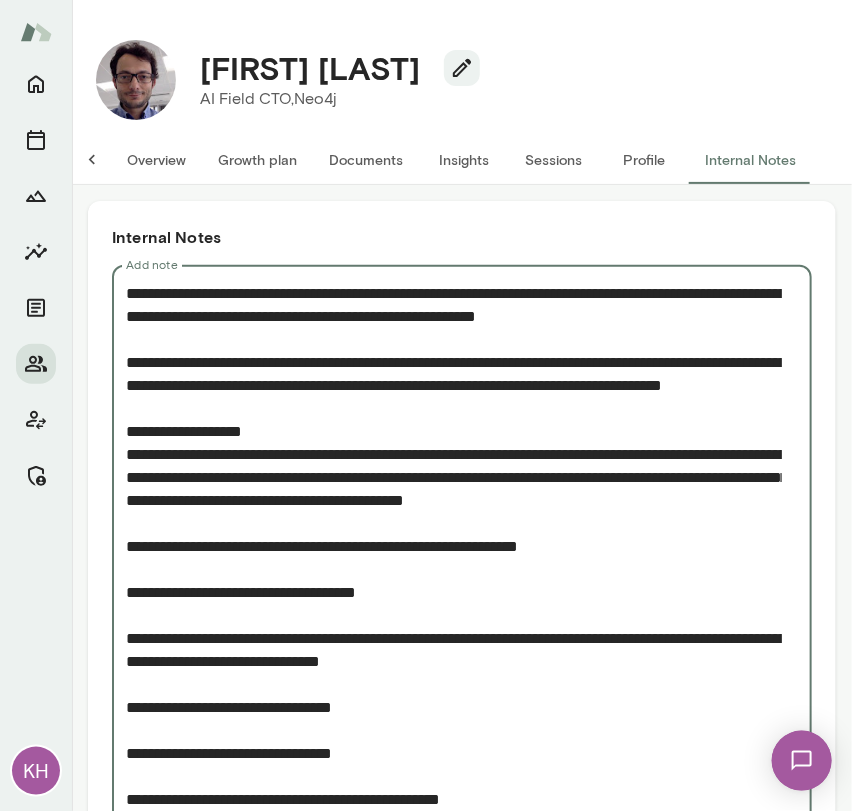 click on "Add note" at bounding box center [454, 1018] 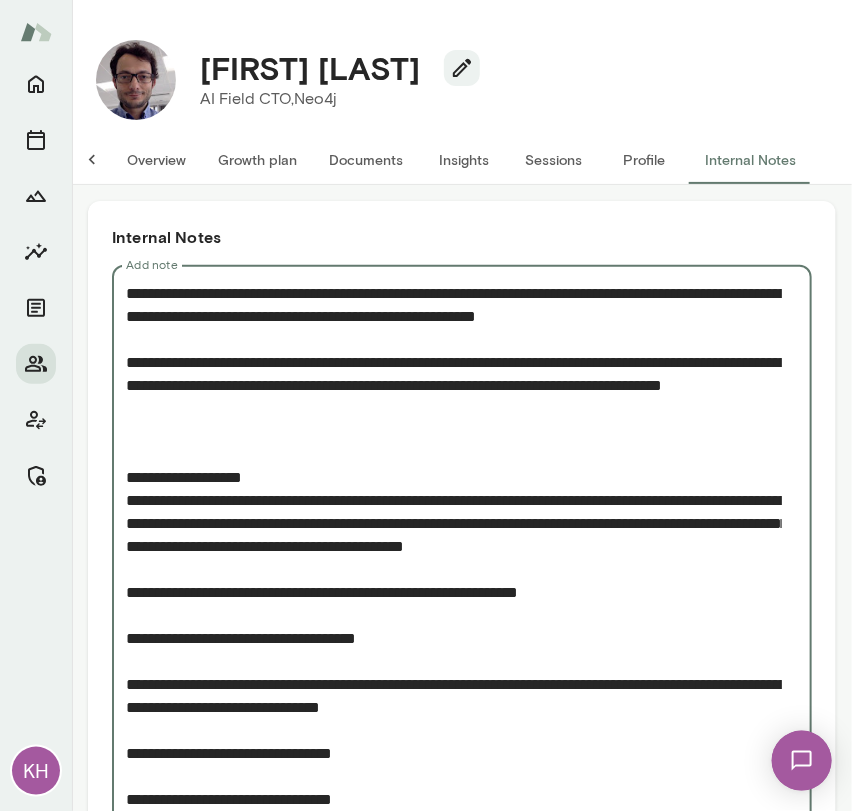 click on "Add note" at bounding box center (454, 1041) 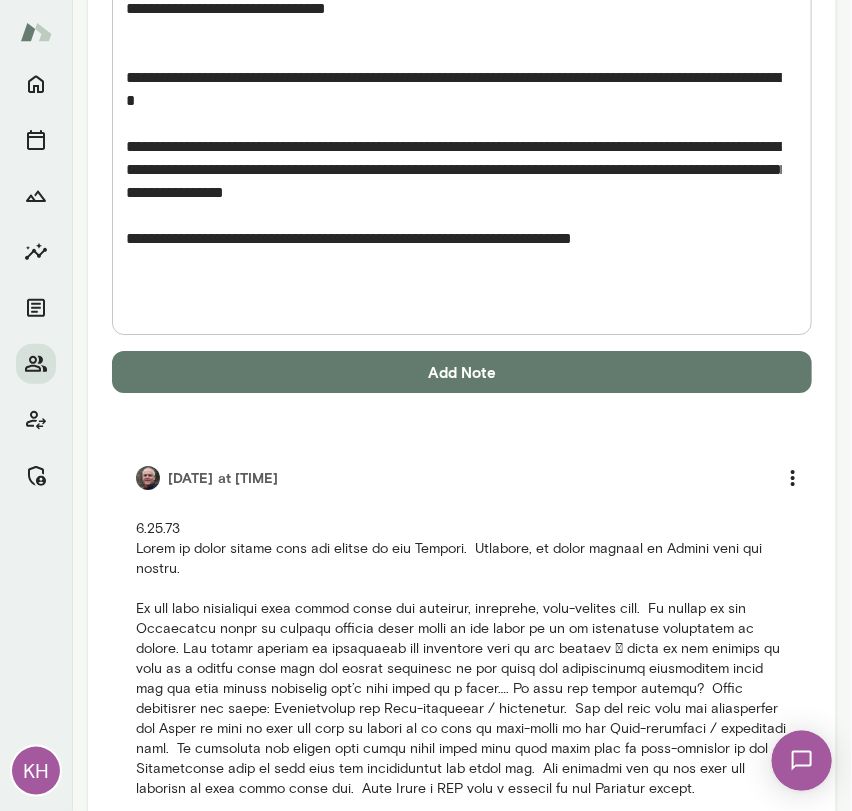 scroll, scrollTop: 0, scrollLeft: 0, axis: both 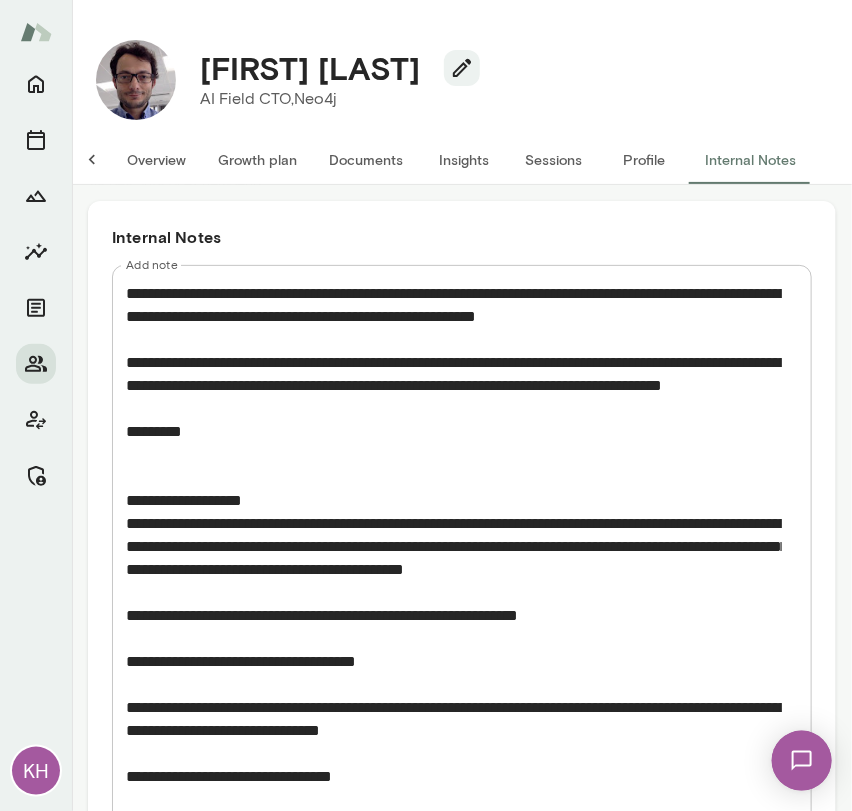 click on "Add note" at bounding box center (454, 1052) 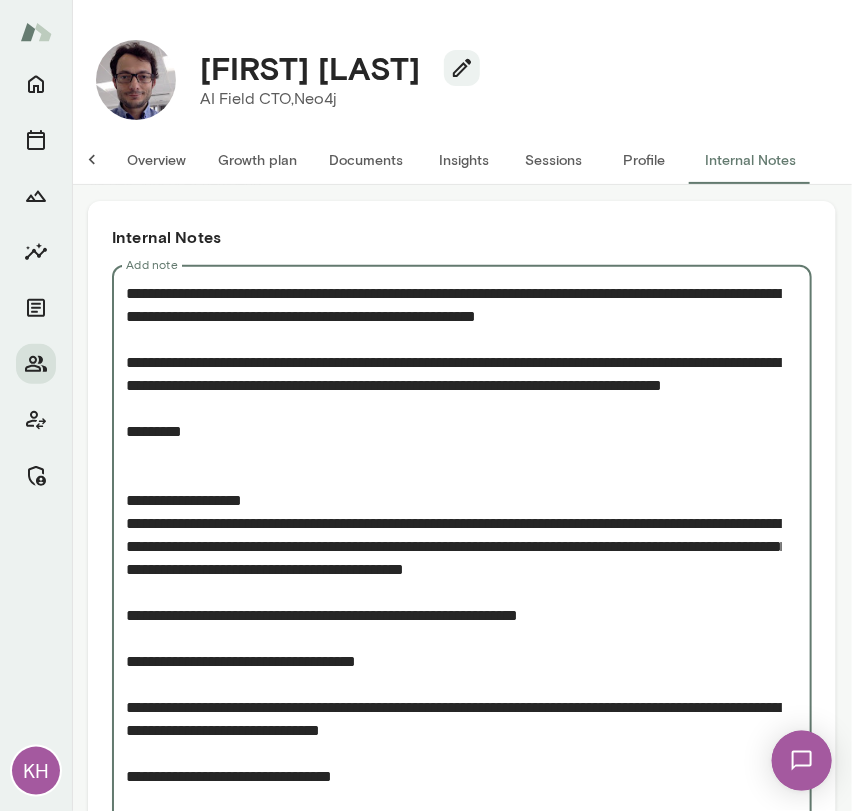 click on "Add note" at bounding box center (454, 1052) 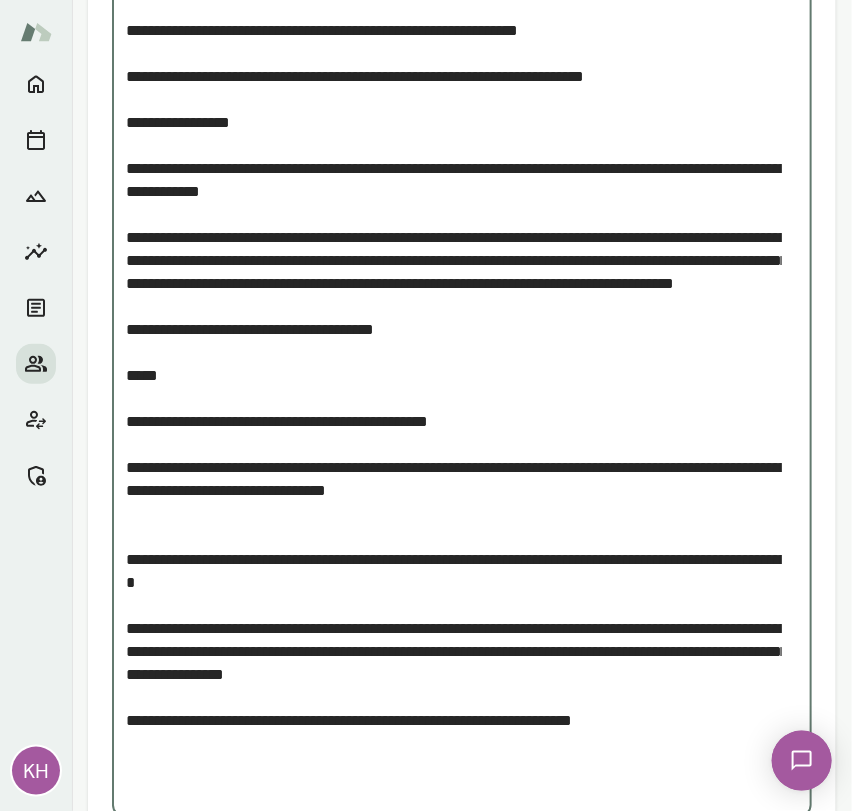 scroll, scrollTop: 1390, scrollLeft: 0, axis: vertical 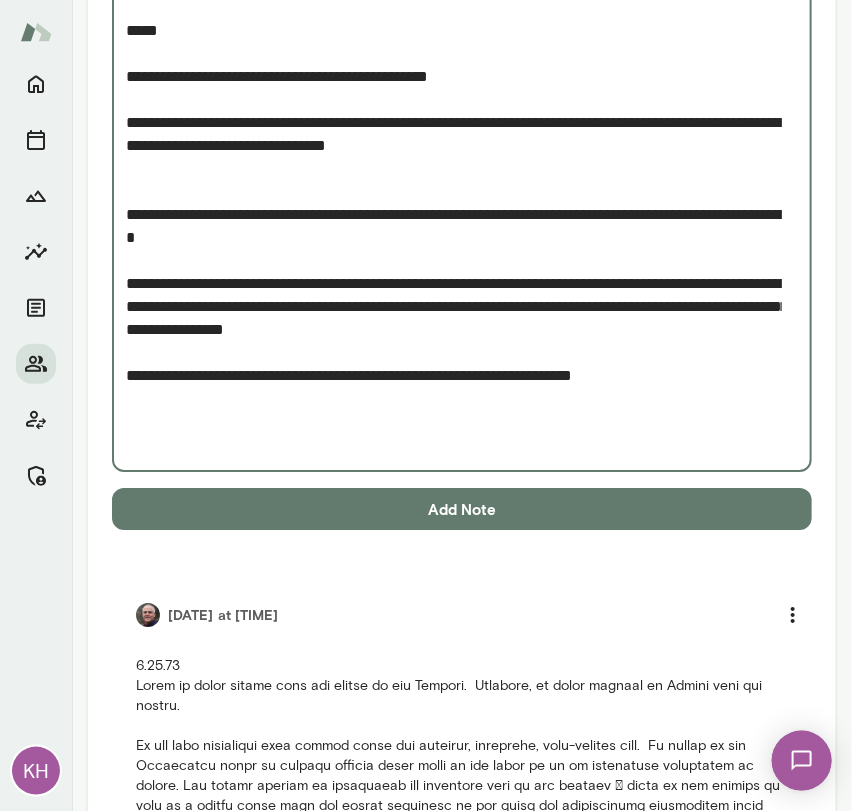 type on "**********" 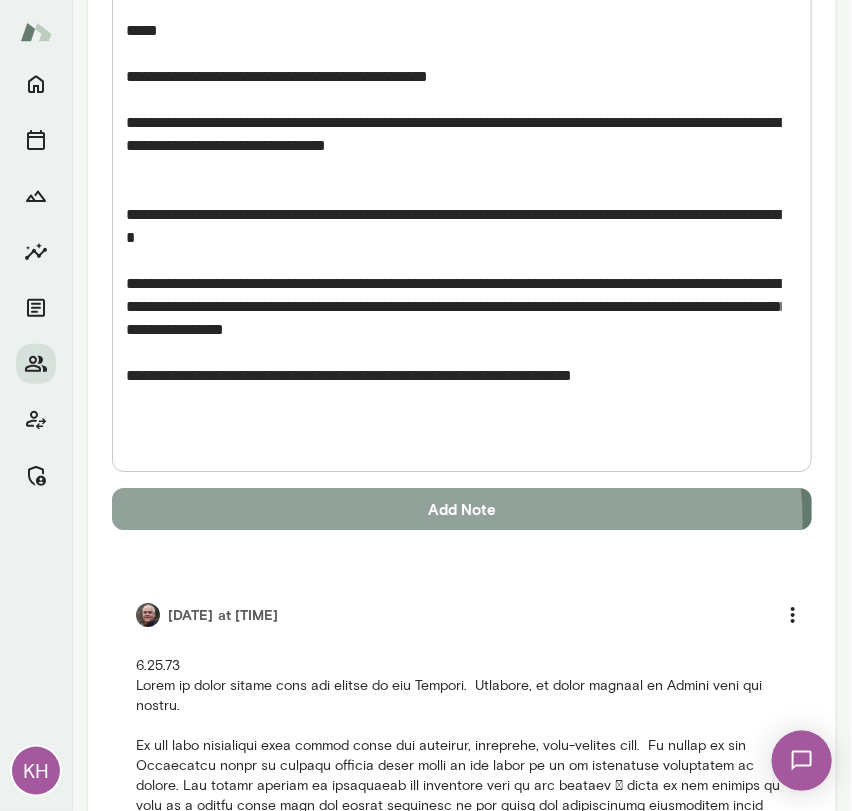 click on "Add Note" at bounding box center (462, 509) 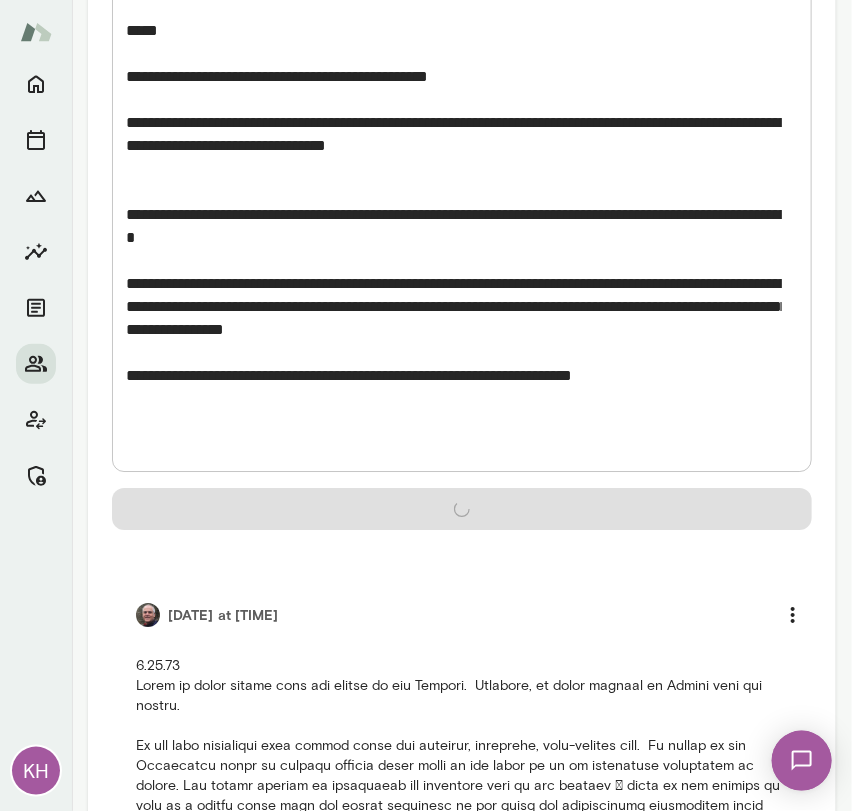 type 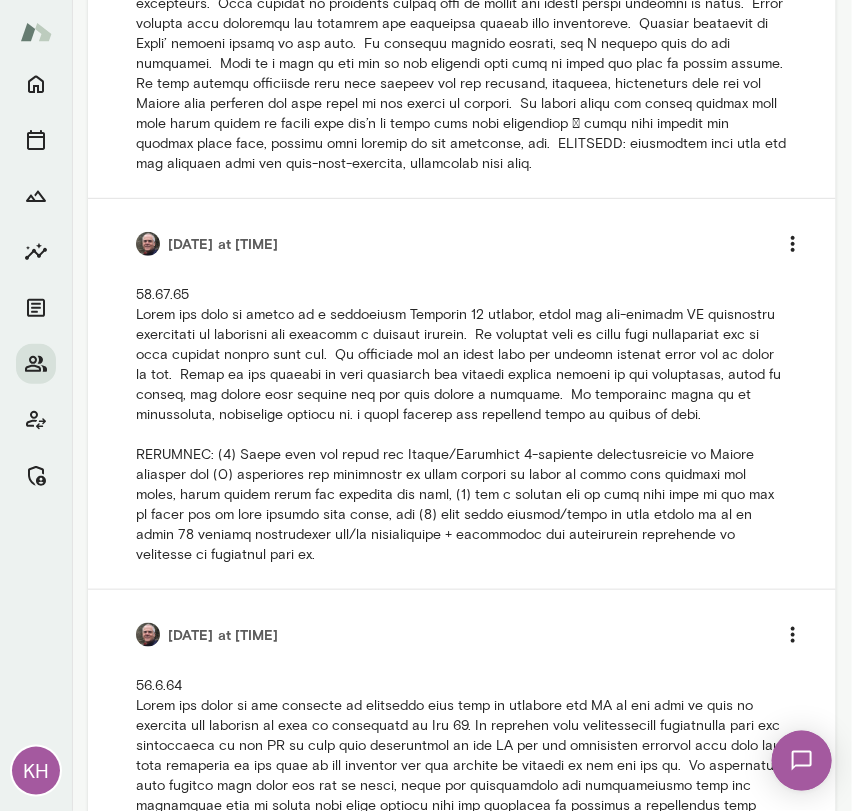 scroll, scrollTop: 3458, scrollLeft: 0, axis: vertical 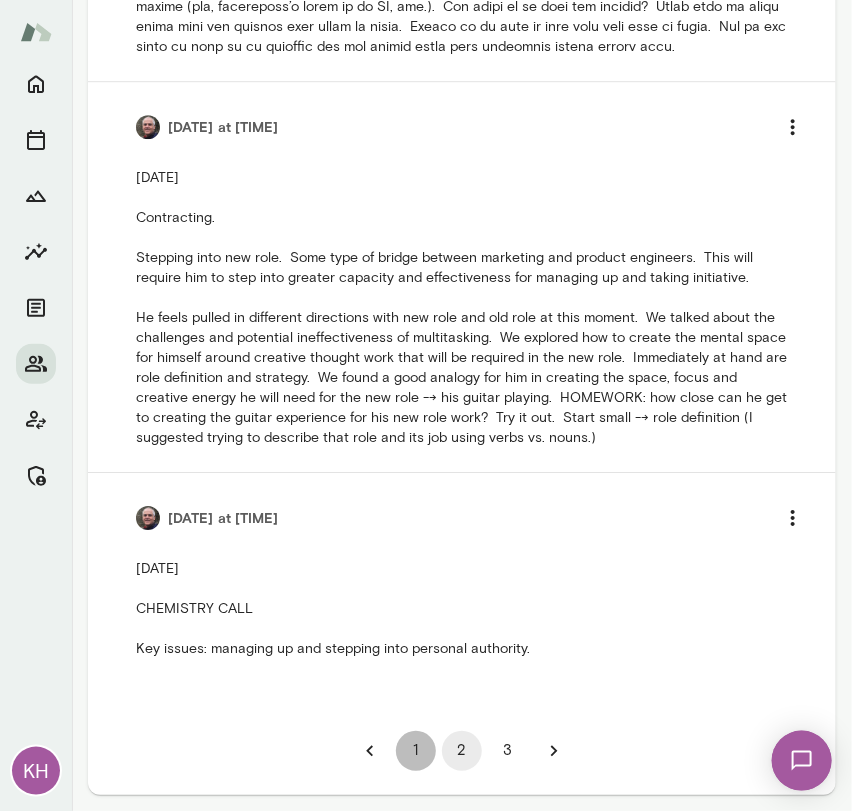 click on "1" at bounding box center (416, 751) 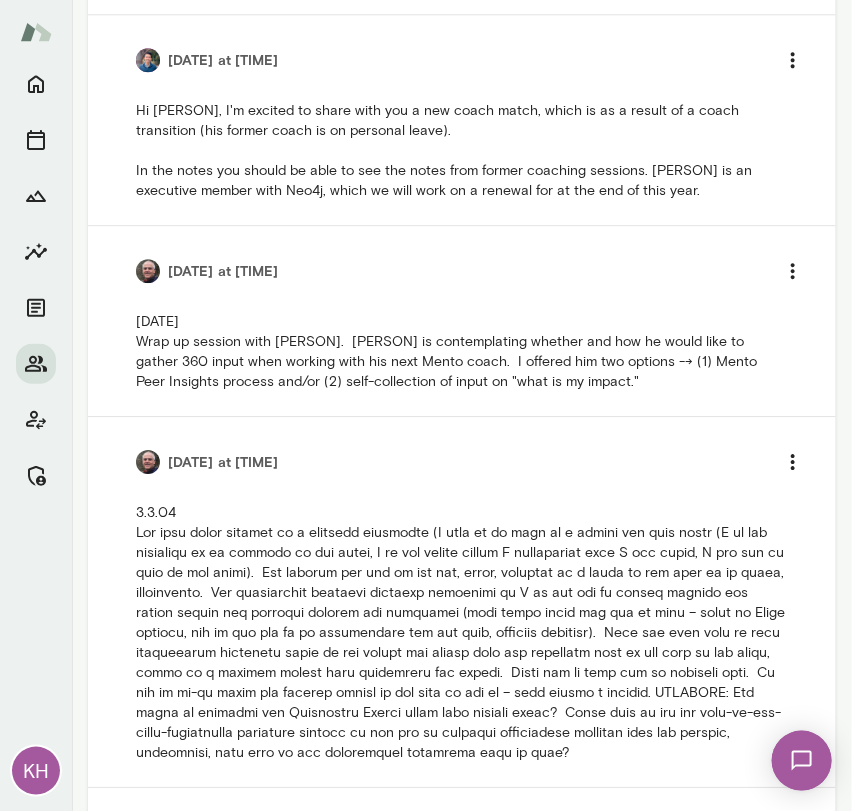 scroll, scrollTop: 666, scrollLeft: 0, axis: vertical 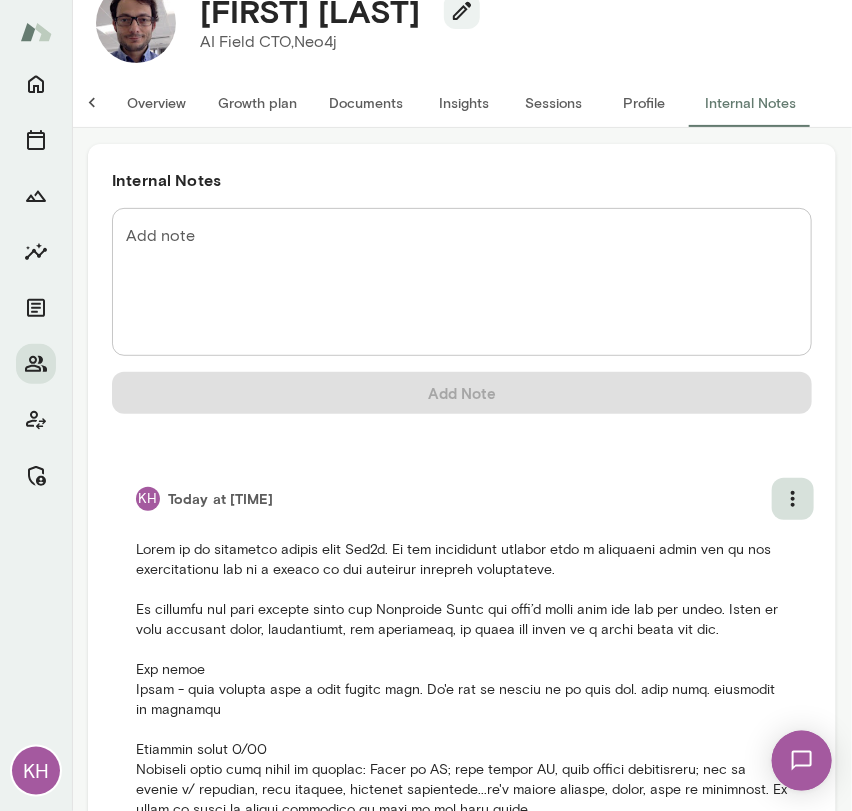click 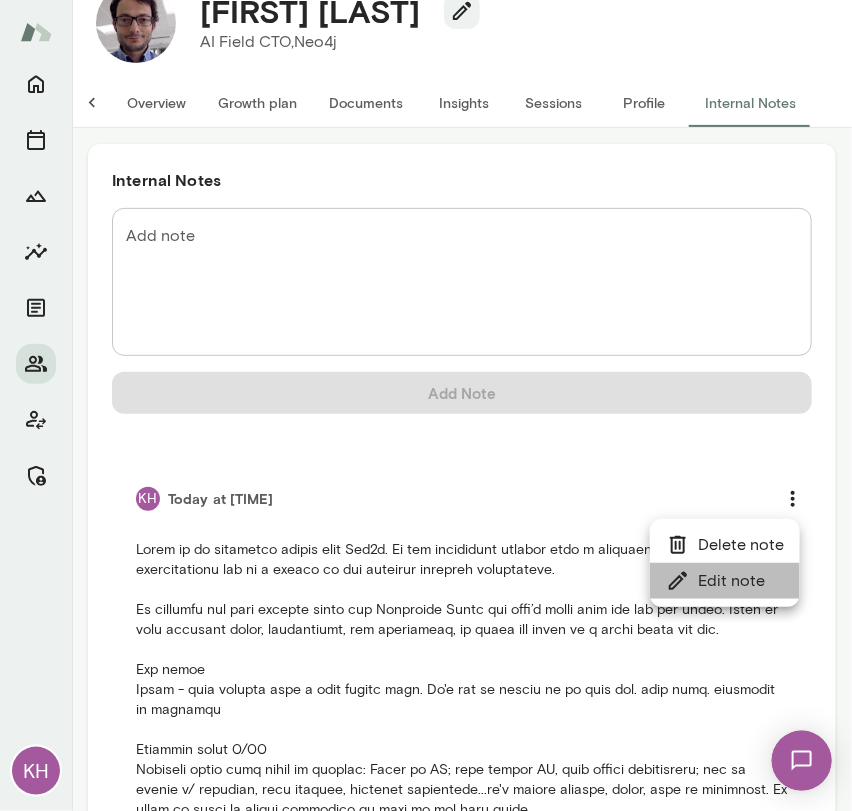 click on "Edit note" at bounding box center (725, 581) 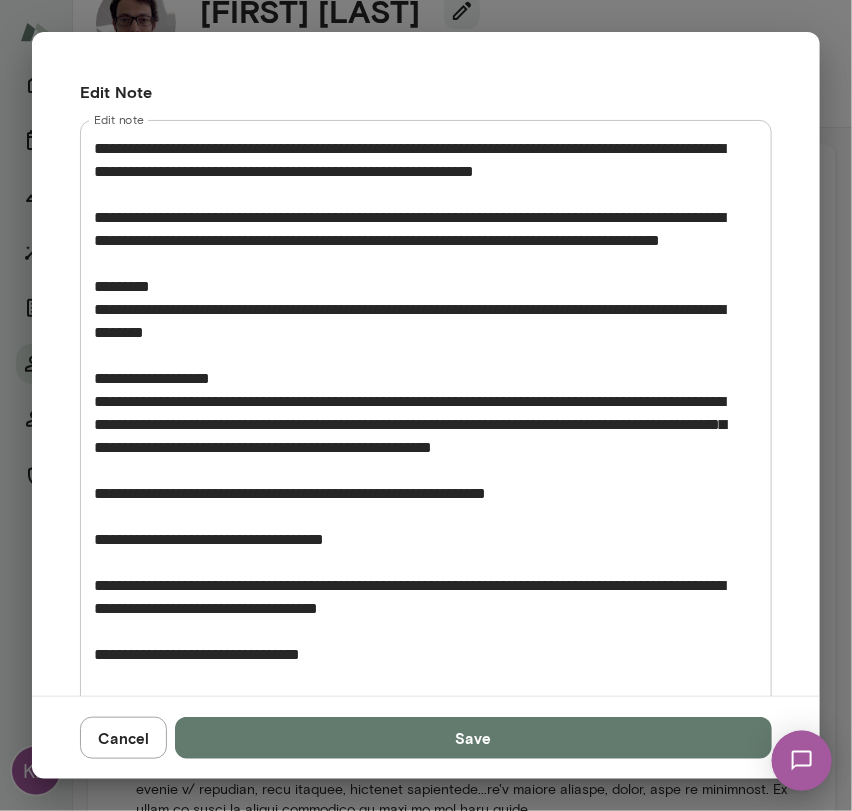click on "Edit note" at bounding box center [418, 919] 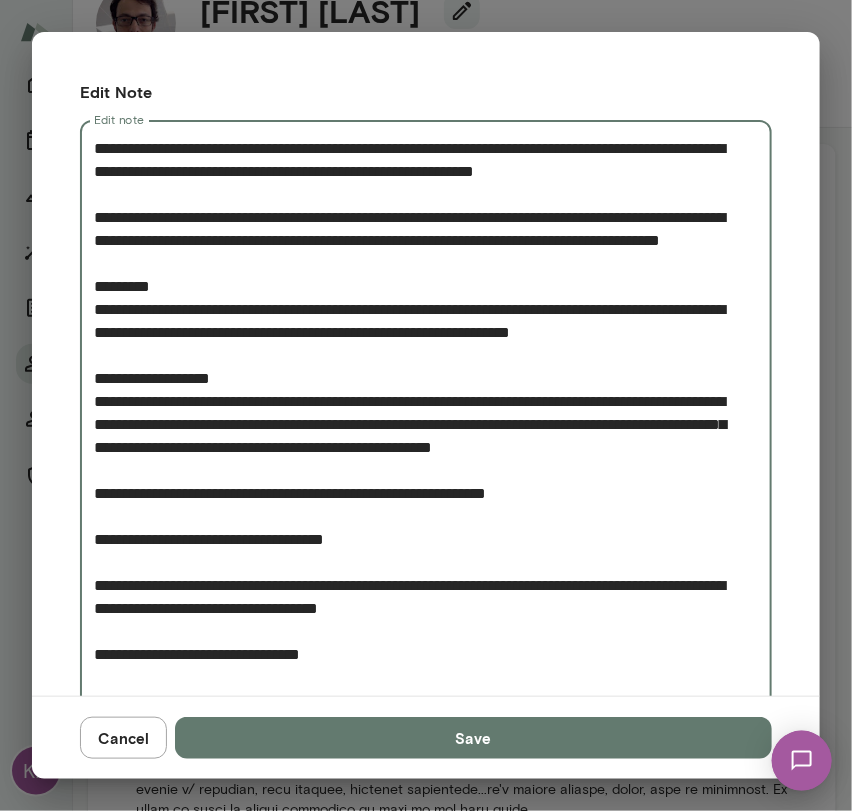 drag, startPoint x: 694, startPoint y: 348, endPoint x: 72, endPoint y: 322, distance: 622.54315 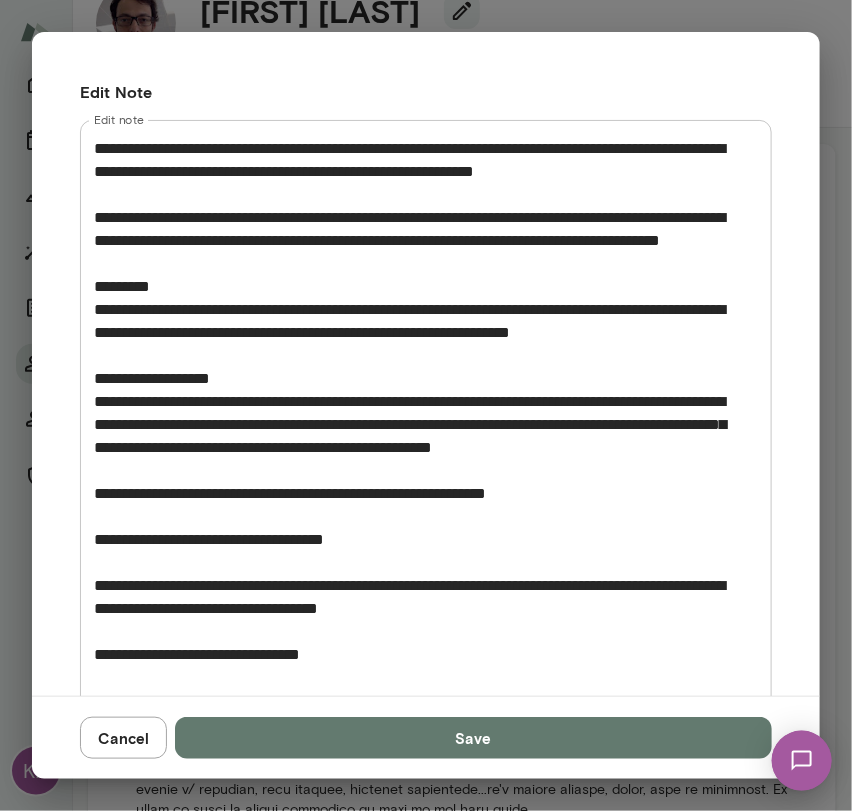 click on "Edit note" at bounding box center (418, 919) 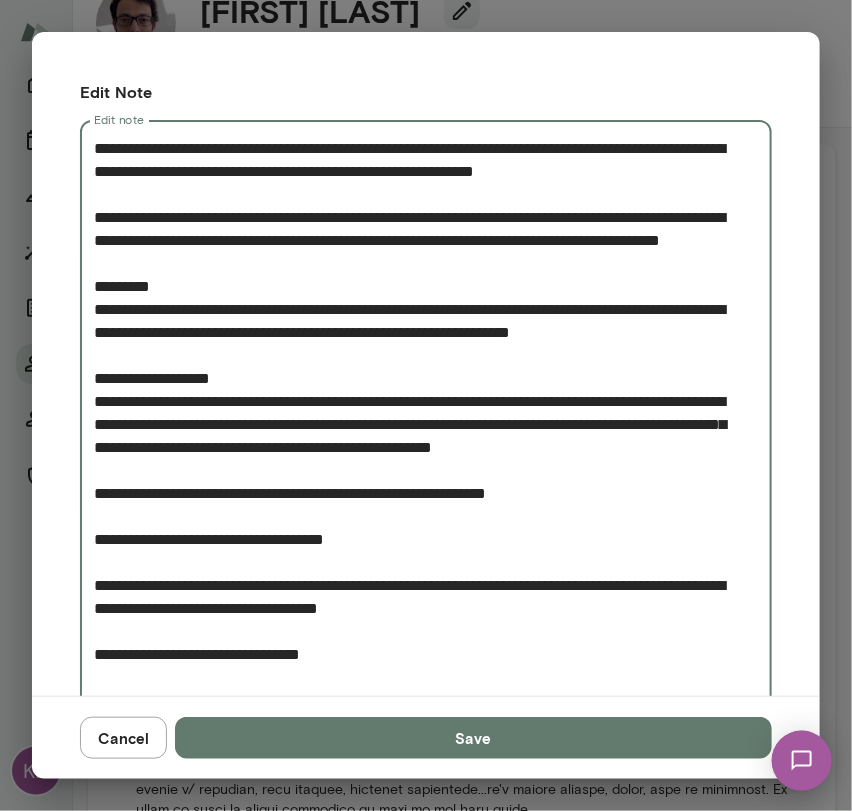drag, startPoint x: 709, startPoint y: 359, endPoint x: 75, endPoint y: 326, distance: 634.8583 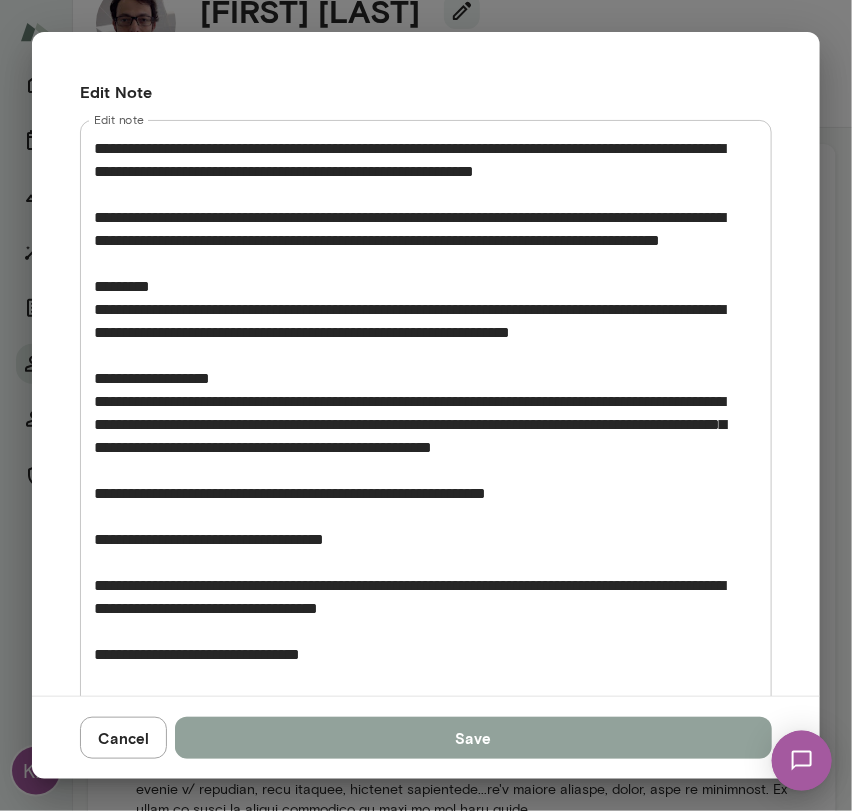 click on "Save" at bounding box center (473, 738) 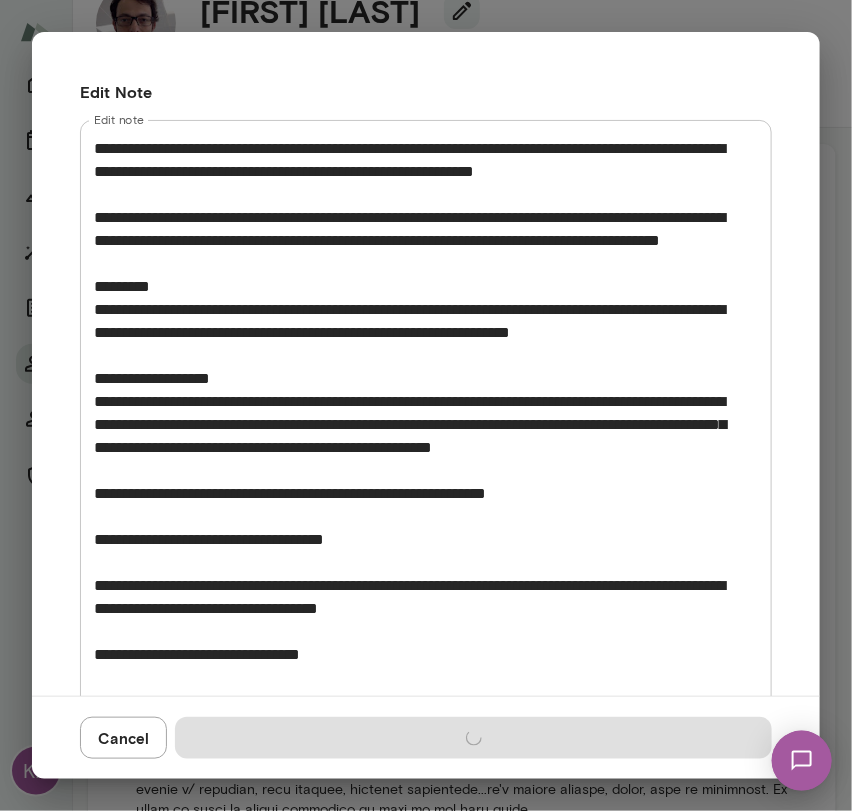 type 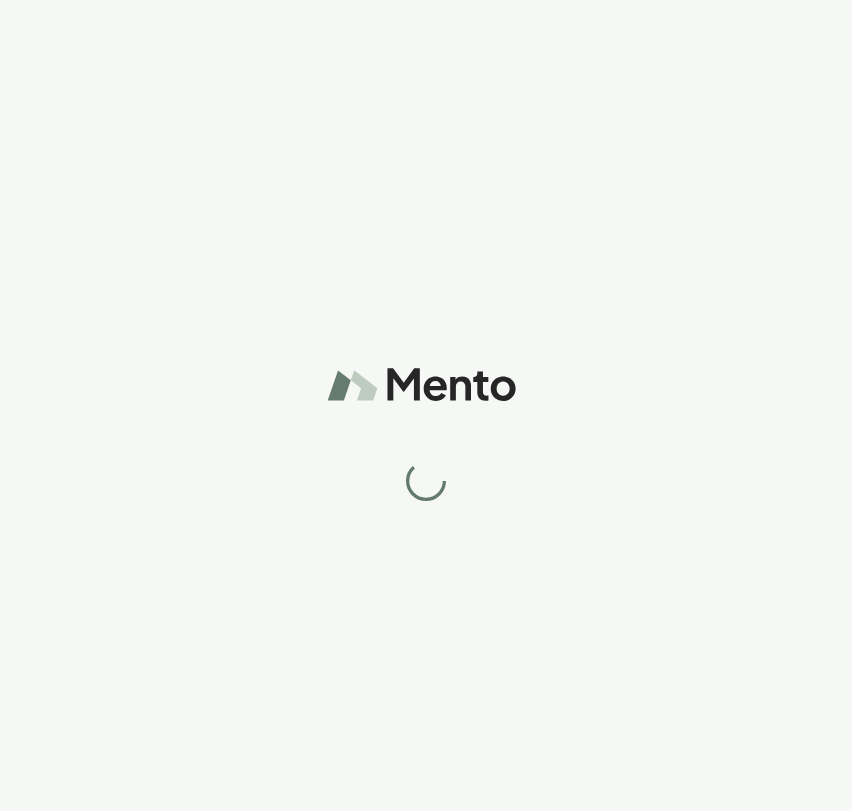 scroll, scrollTop: 0, scrollLeft: 0, axis: both 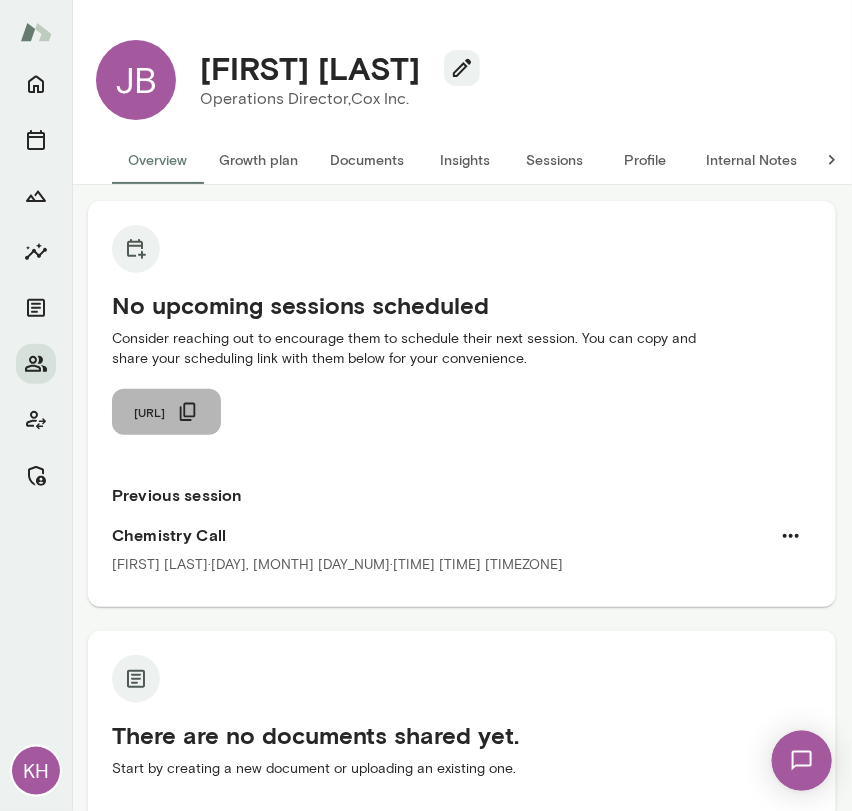 click on "cal.mento.co/jon-fraser" at bounding box center [149, 412] 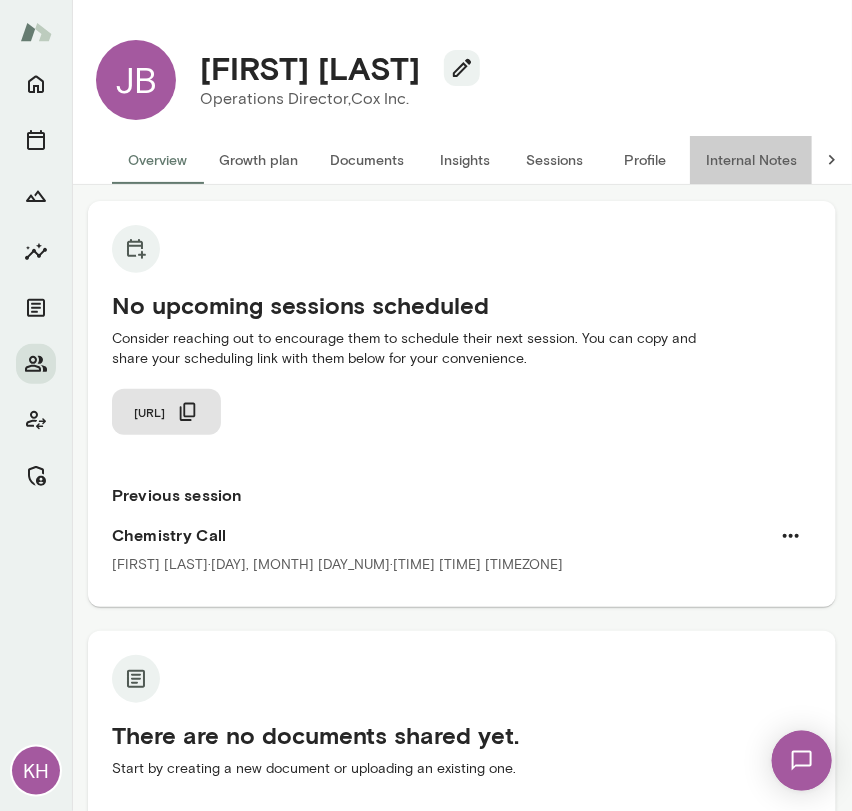 click on "Internal Notes" at bounding box center (751, 160) 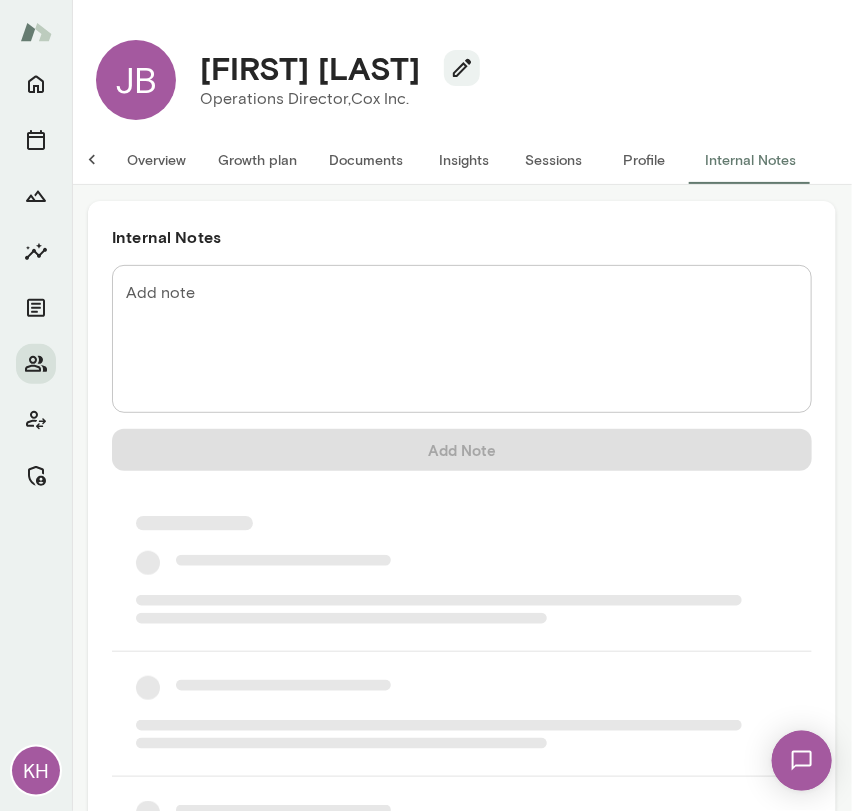 scroll, scrollTop: 0, scrollLeft: 16, axis: horizontal 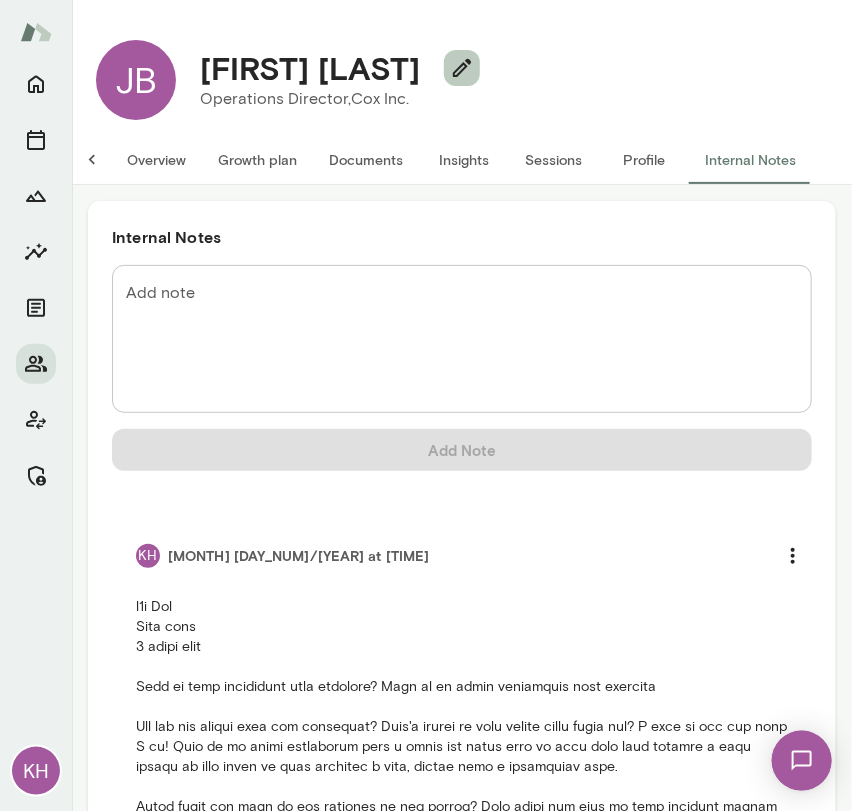 click at bounding box center [462, 68] 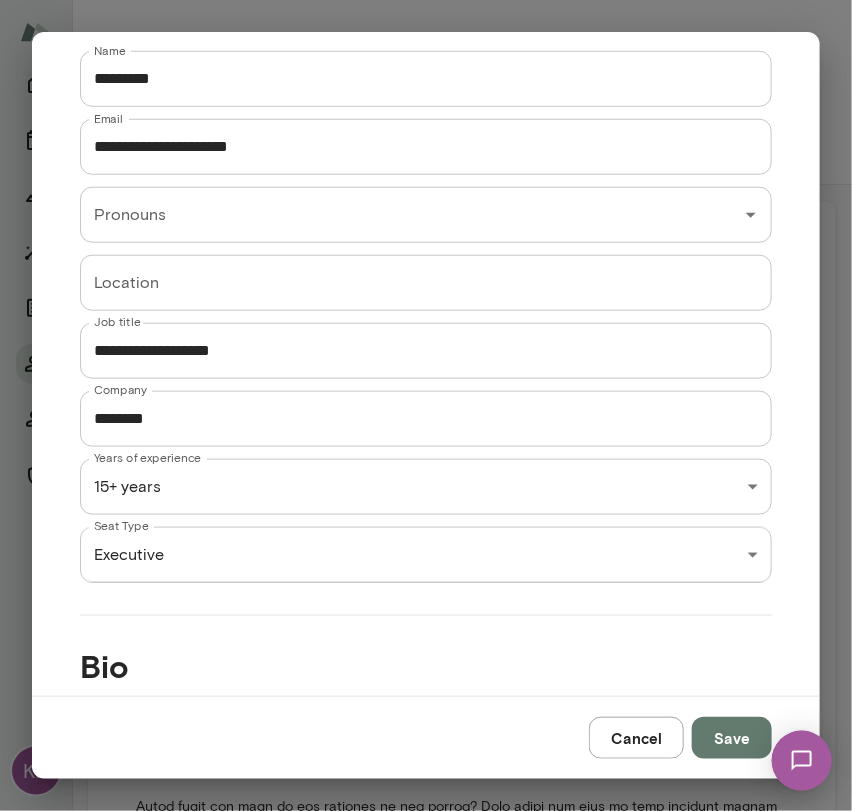 scroll, scrollTop: 352, scrollLeft: 0, axis: vertical 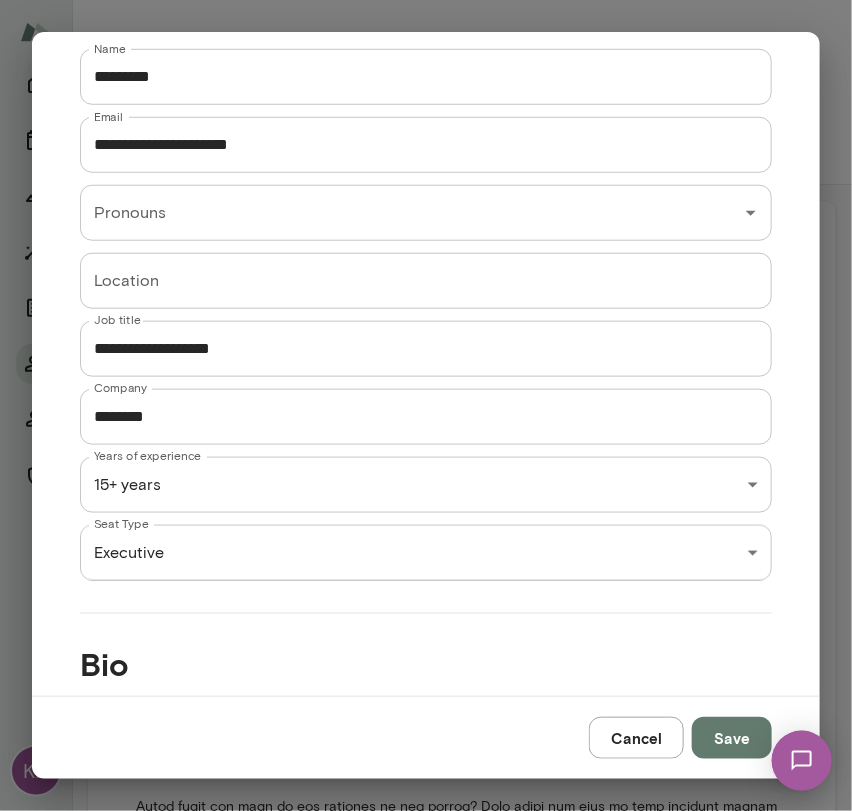 click on "Cancel" at bounding box center (636, 738) 